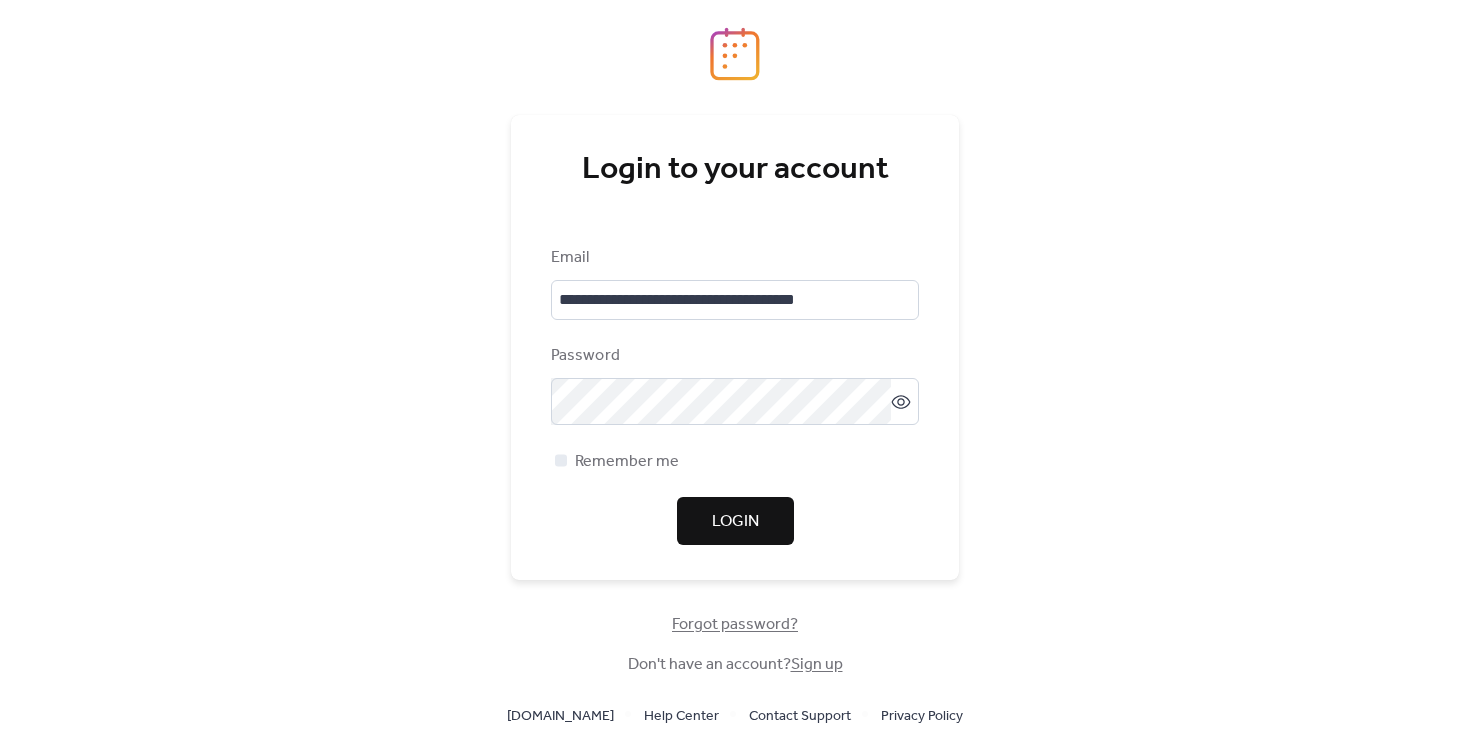 scroll, scrollTop: 0, scrollLeft: 0, axis: both 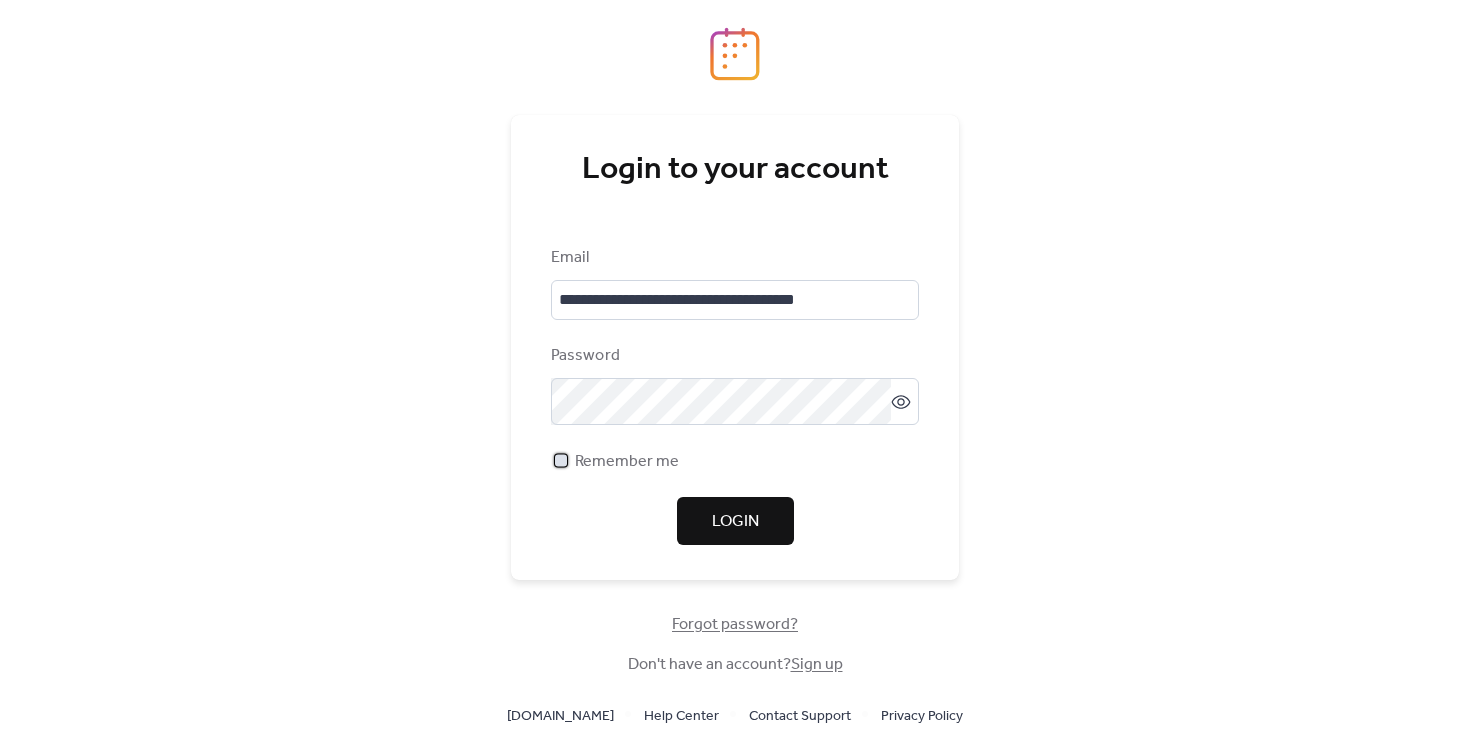 click on "Remember me" at bounding box center [627, 462] 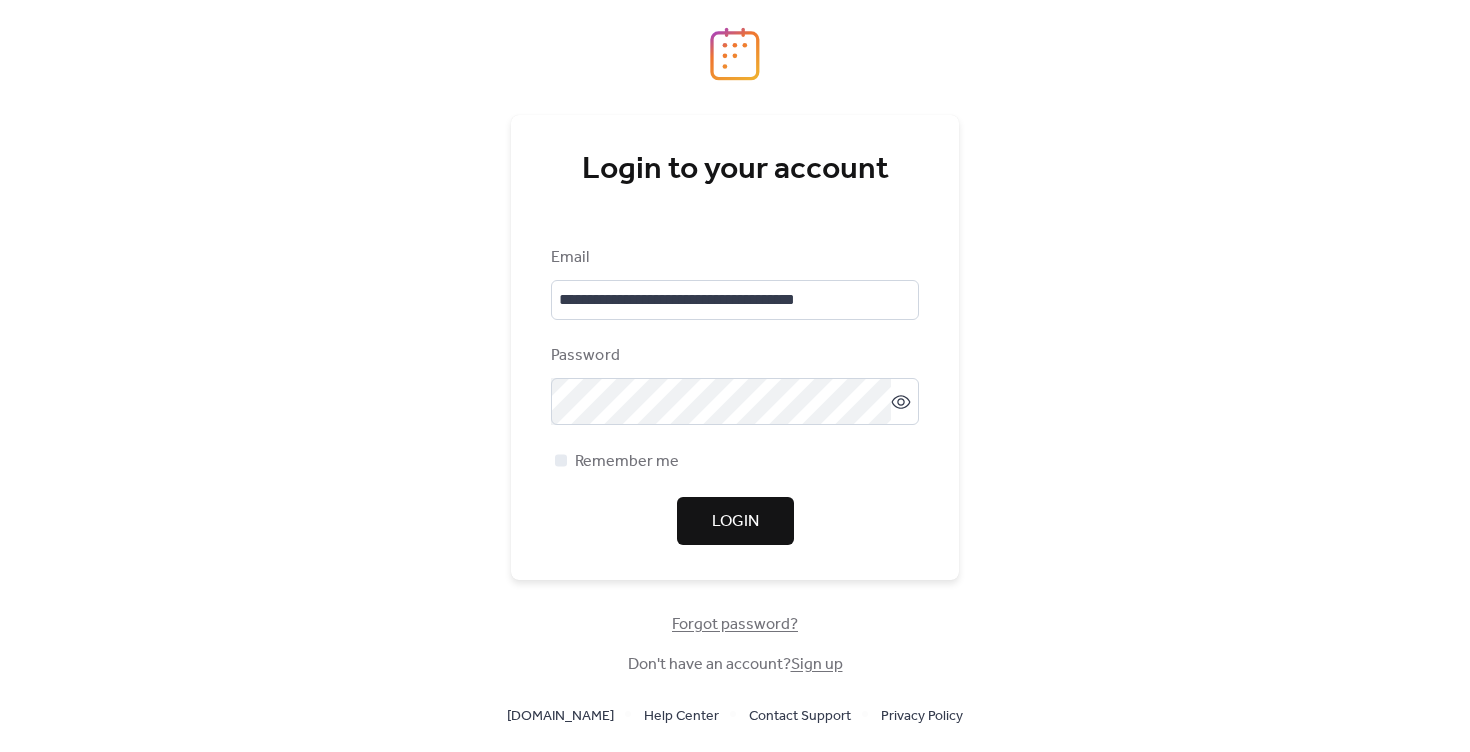 click on "Login" at bounding box center (735, 522) 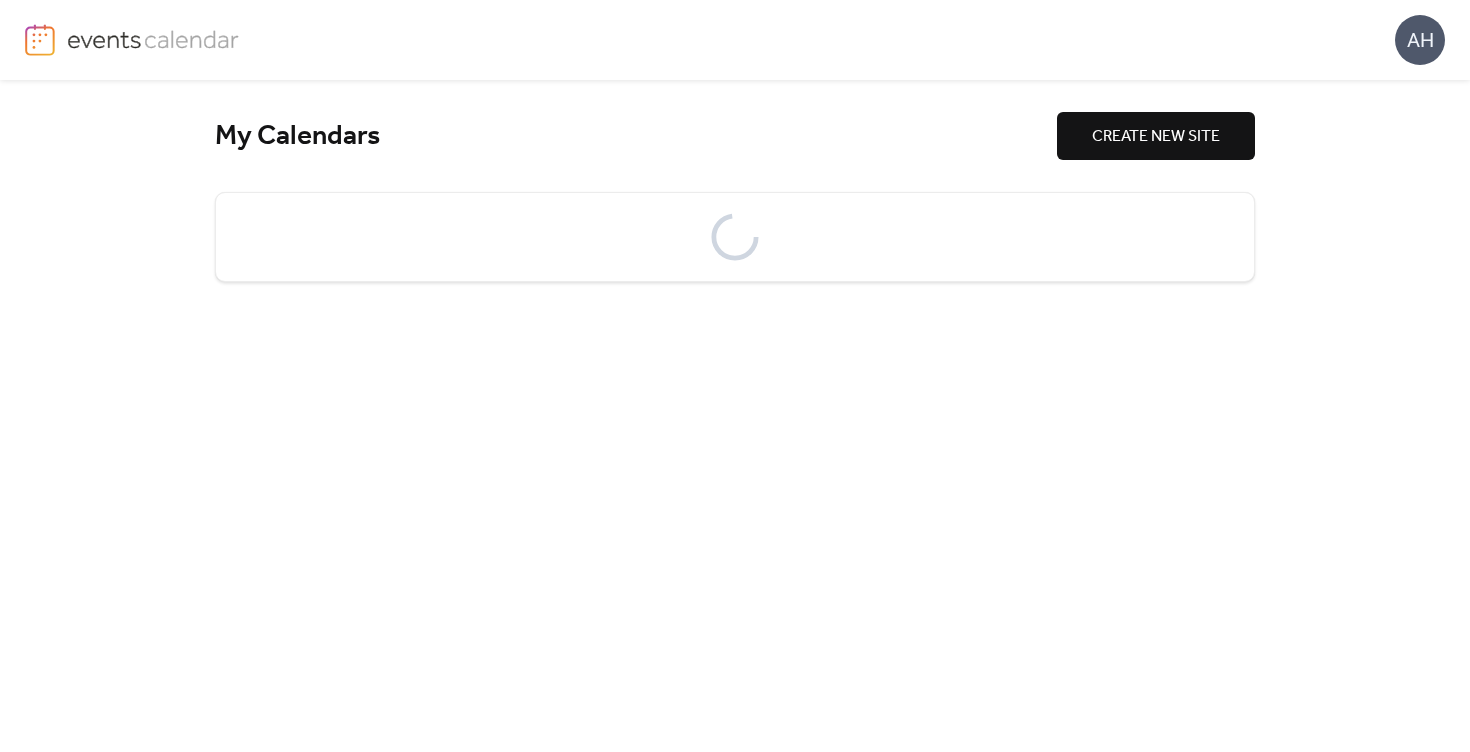 scroll, scrollTop: 0, scrollLeft: 0, axis: both 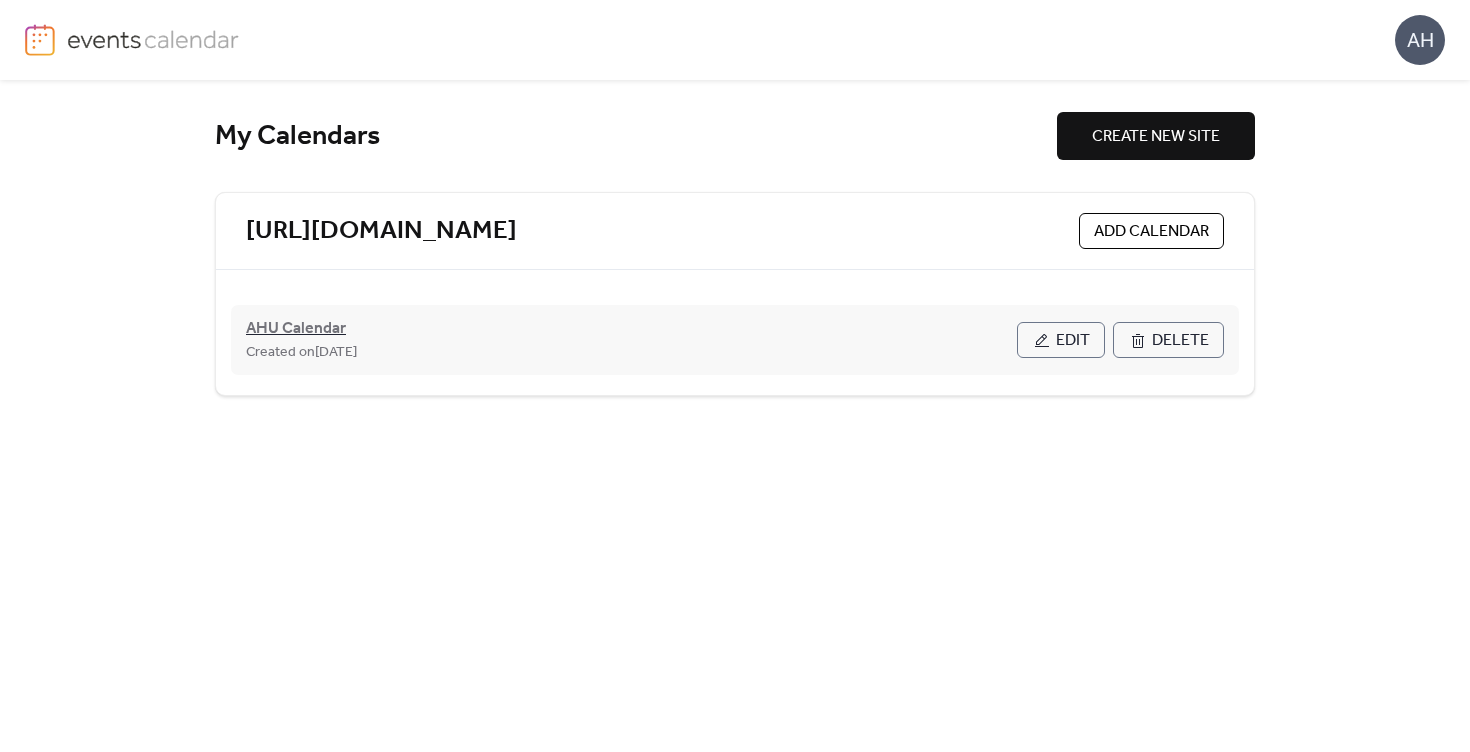 click on "AHU Calendar" at bounding box center [296, 329] 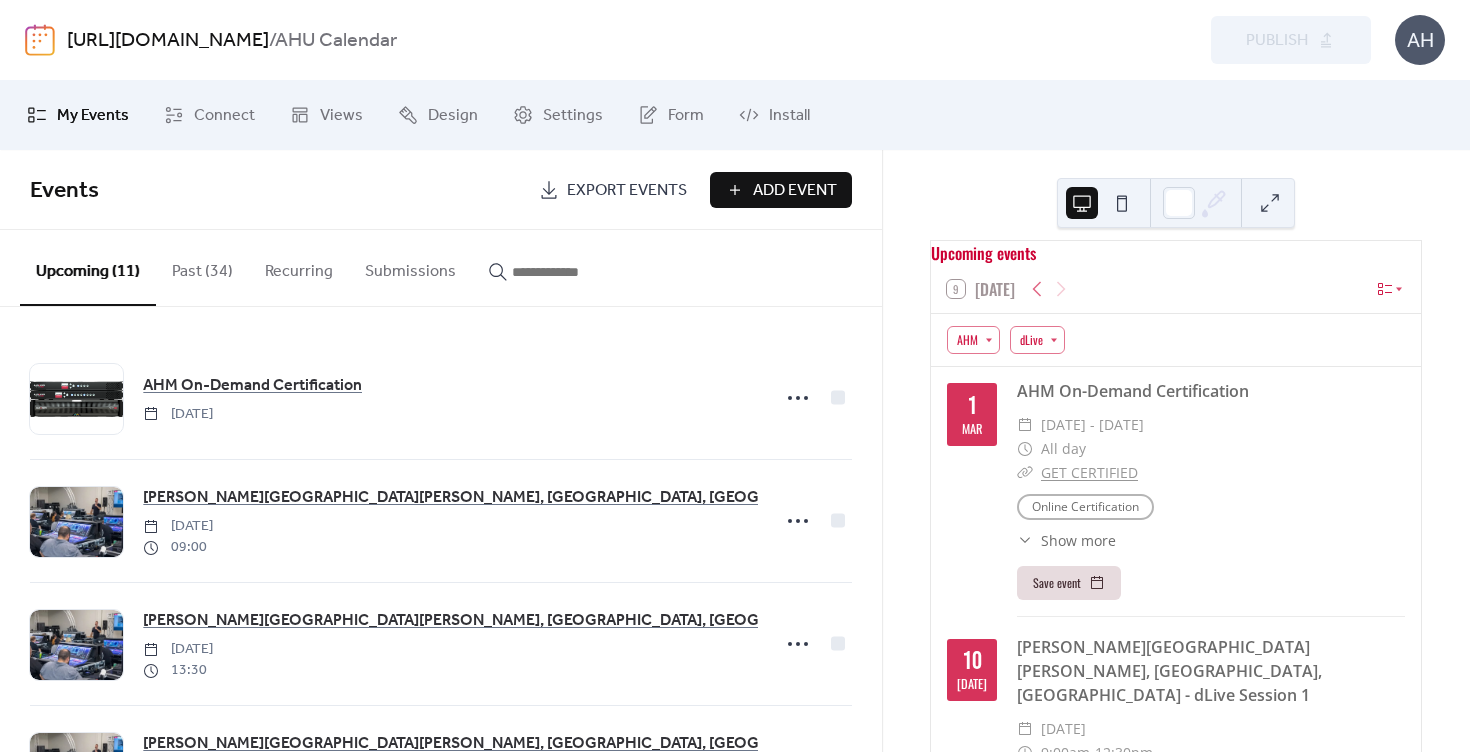 scroll, scrollTop: 20, scrollLeft: 0, axis: vertical 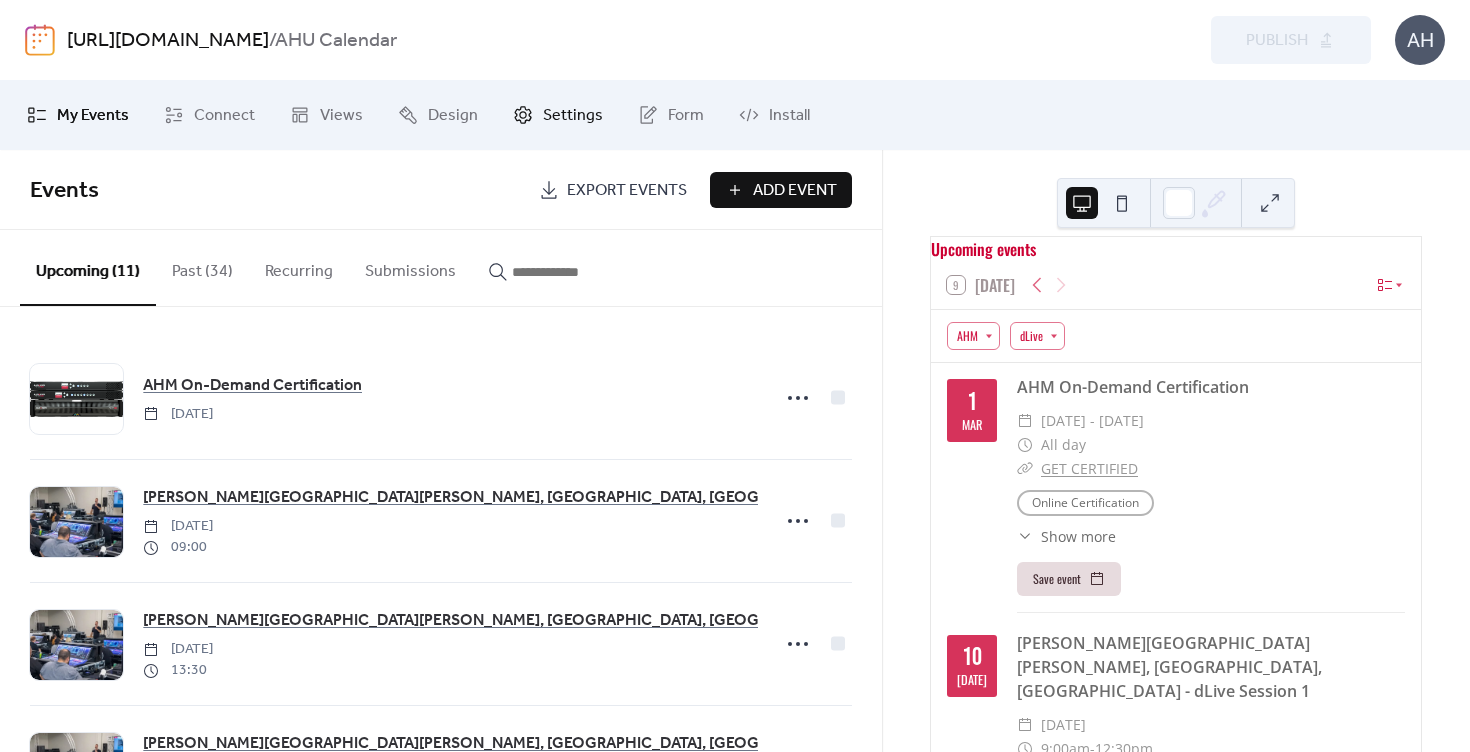 click on "Settings" at bounding box center [573, 116] 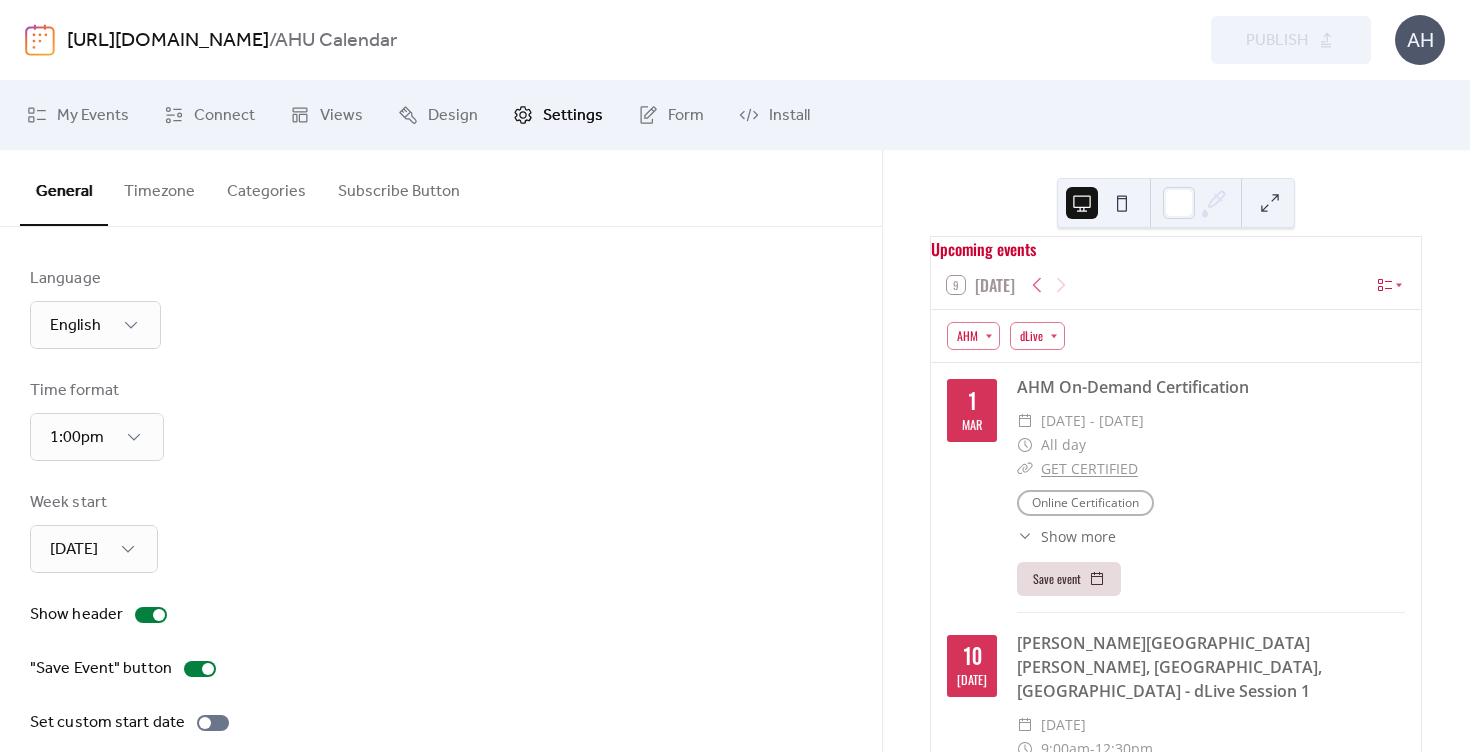 click on "Subscribe Button" at bounding box center (399, 187) 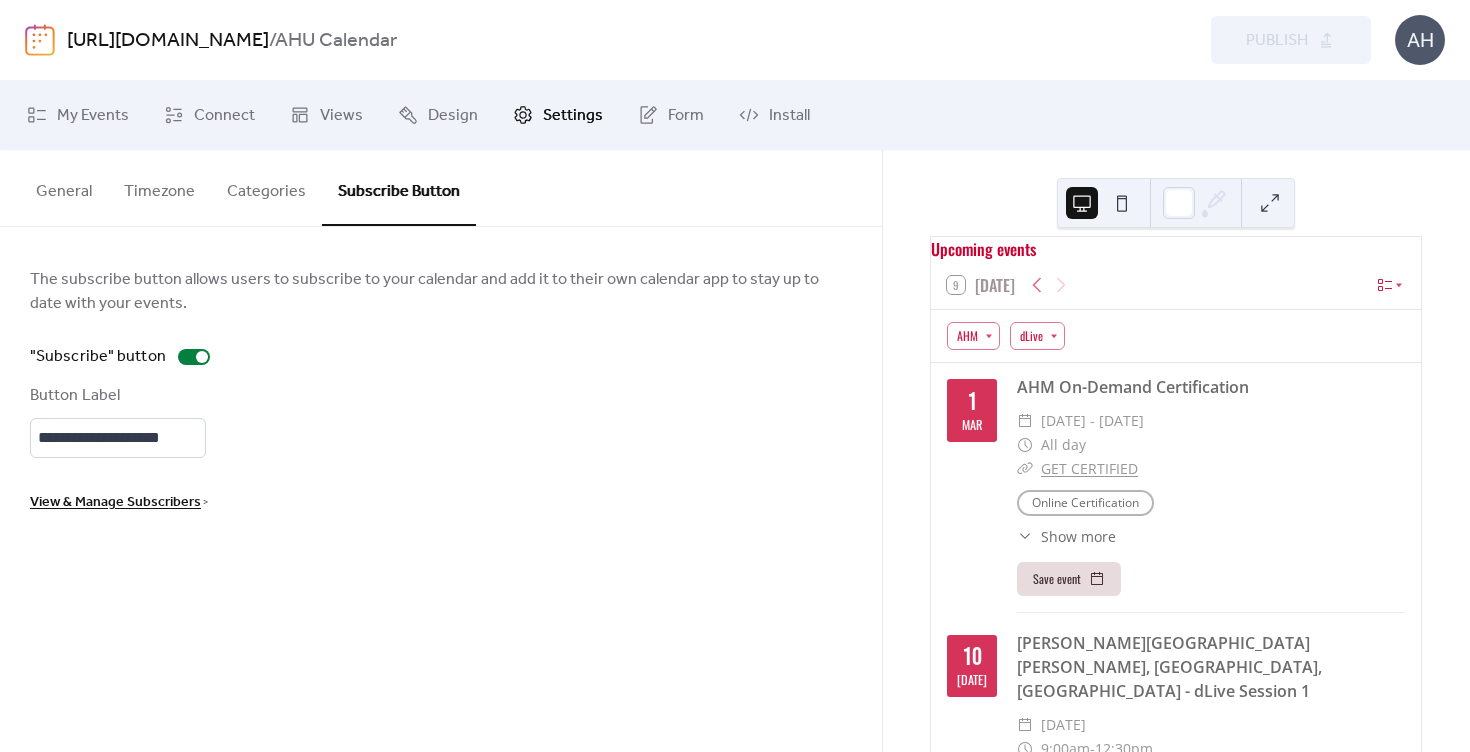 click on "View & Manage Subscribers" at bounding box center [115, 503] 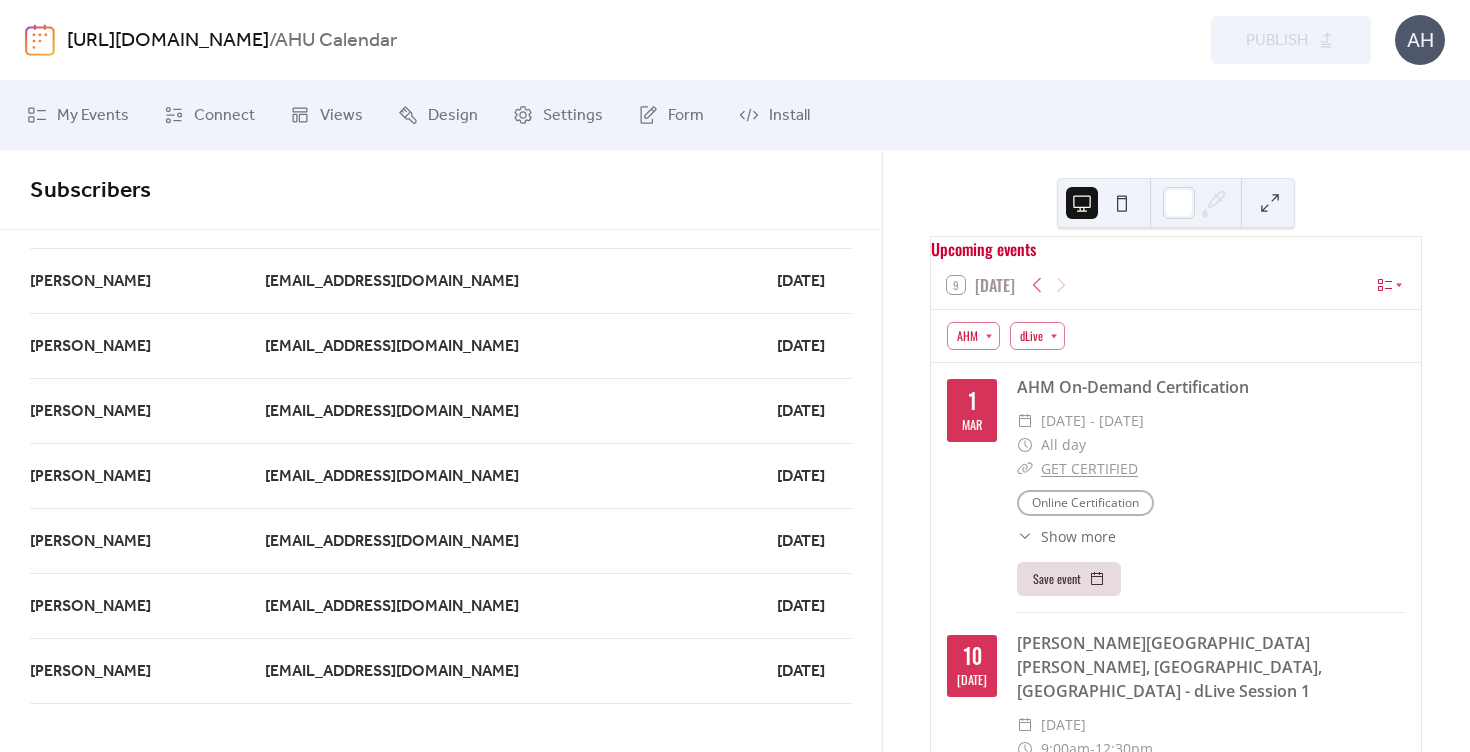 scroll, scrollTop: 0, scrollLeft: 0, axis: both 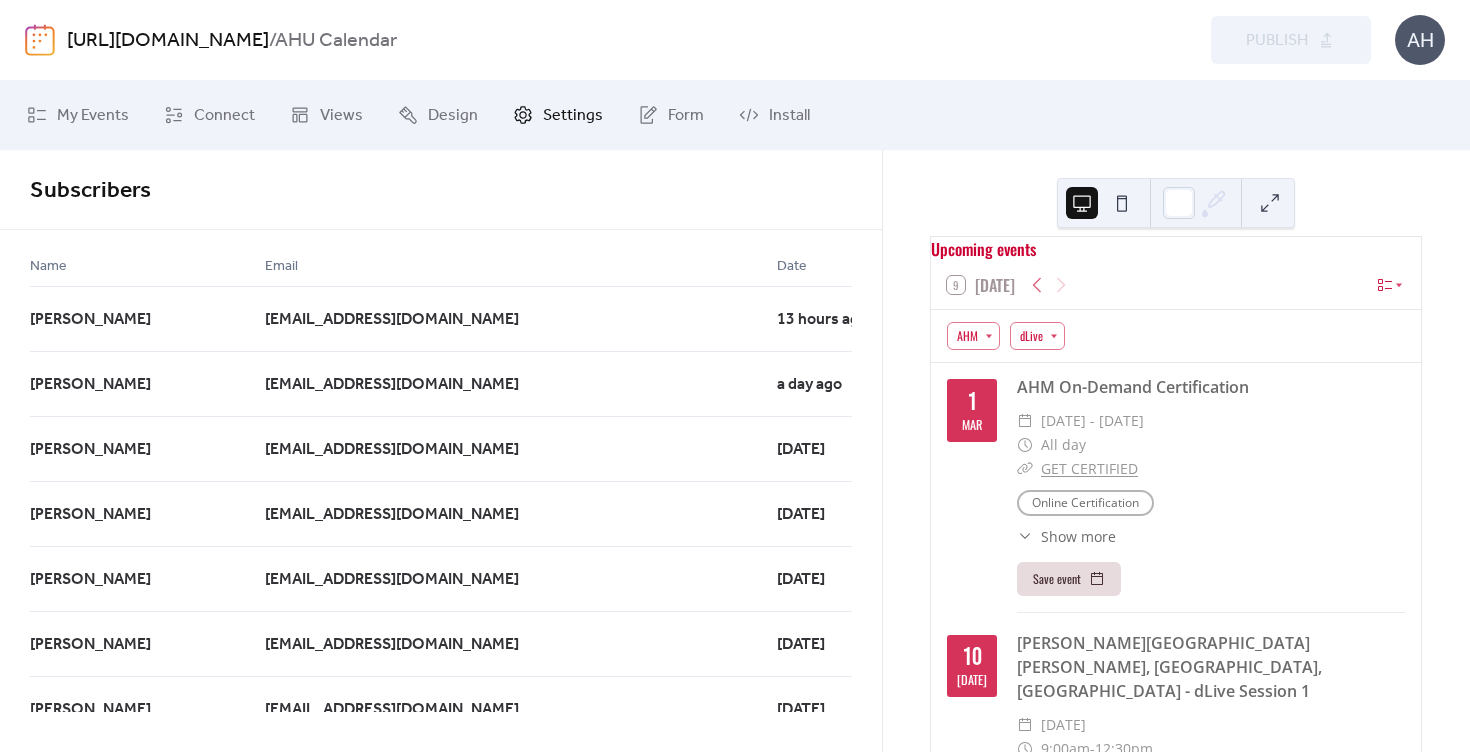 click on "Settings" at bounding box center (573, 116) 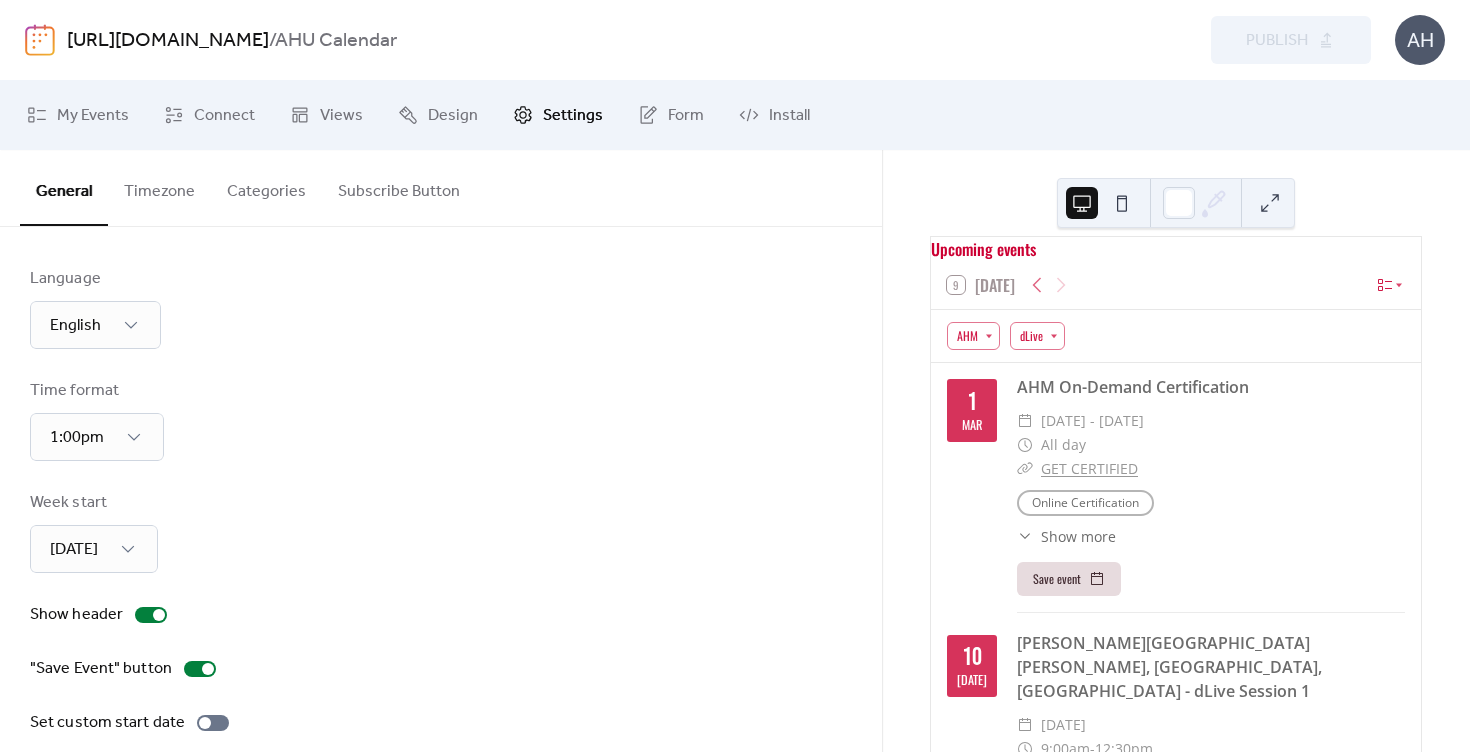 click on "Subscribe Button" at bounding box center [399, 187] 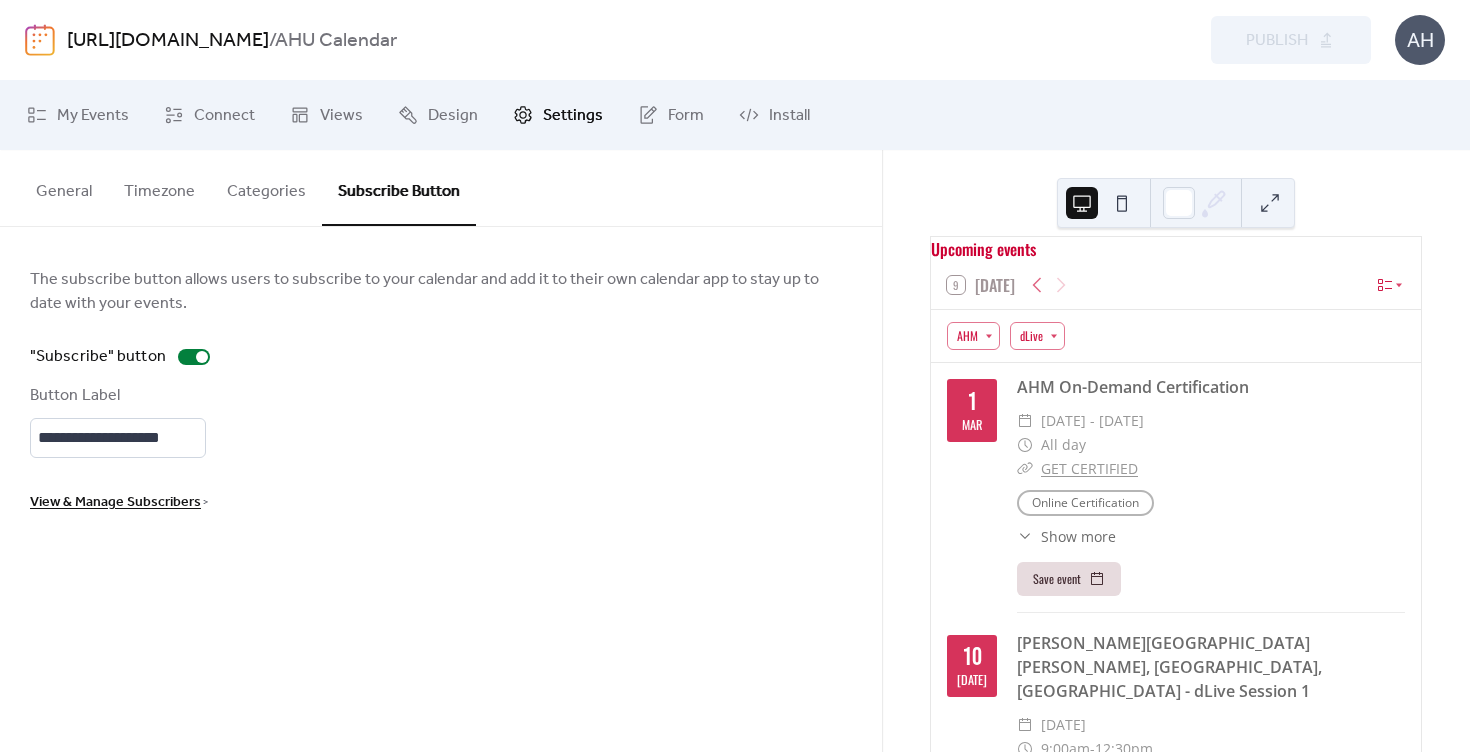 click on "View & Manage Subscribers" at bounding box center (115, 503) 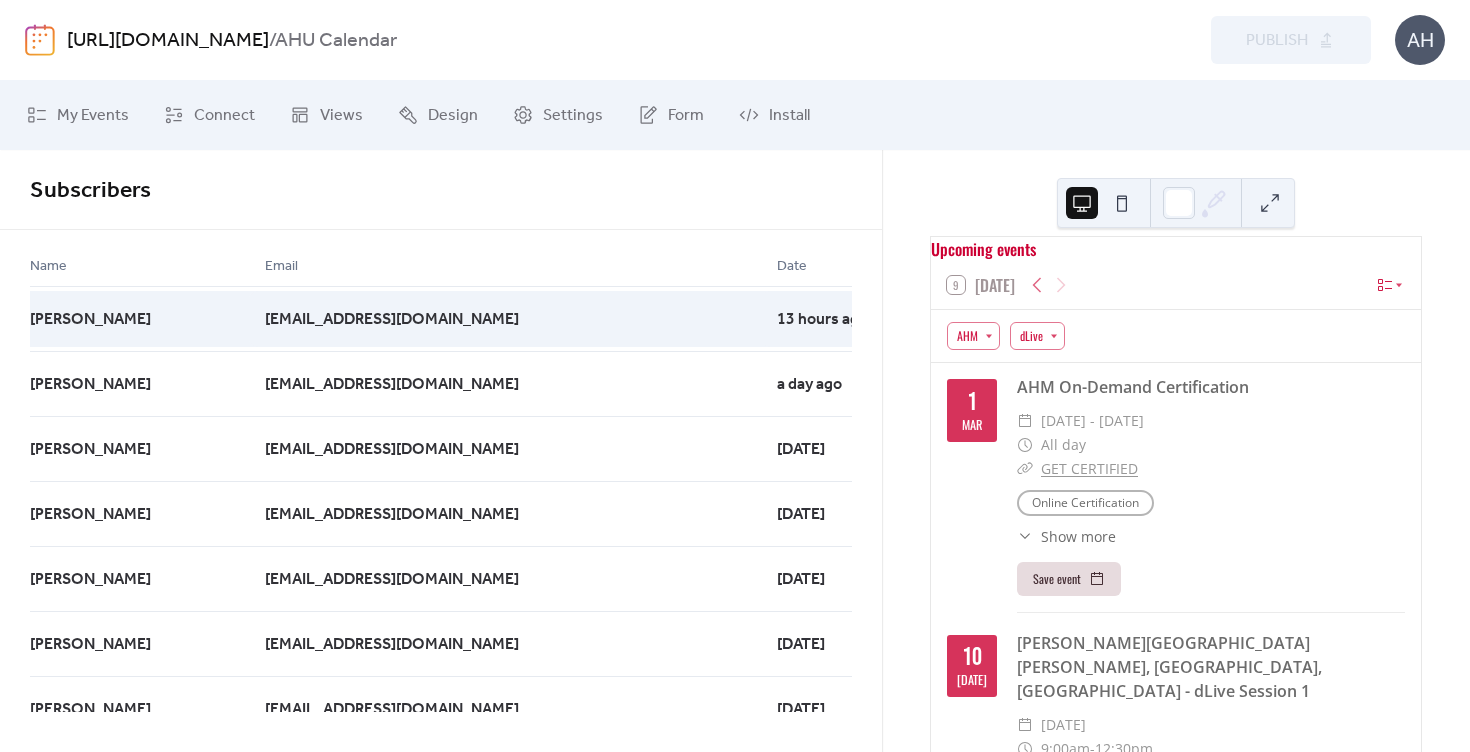 click 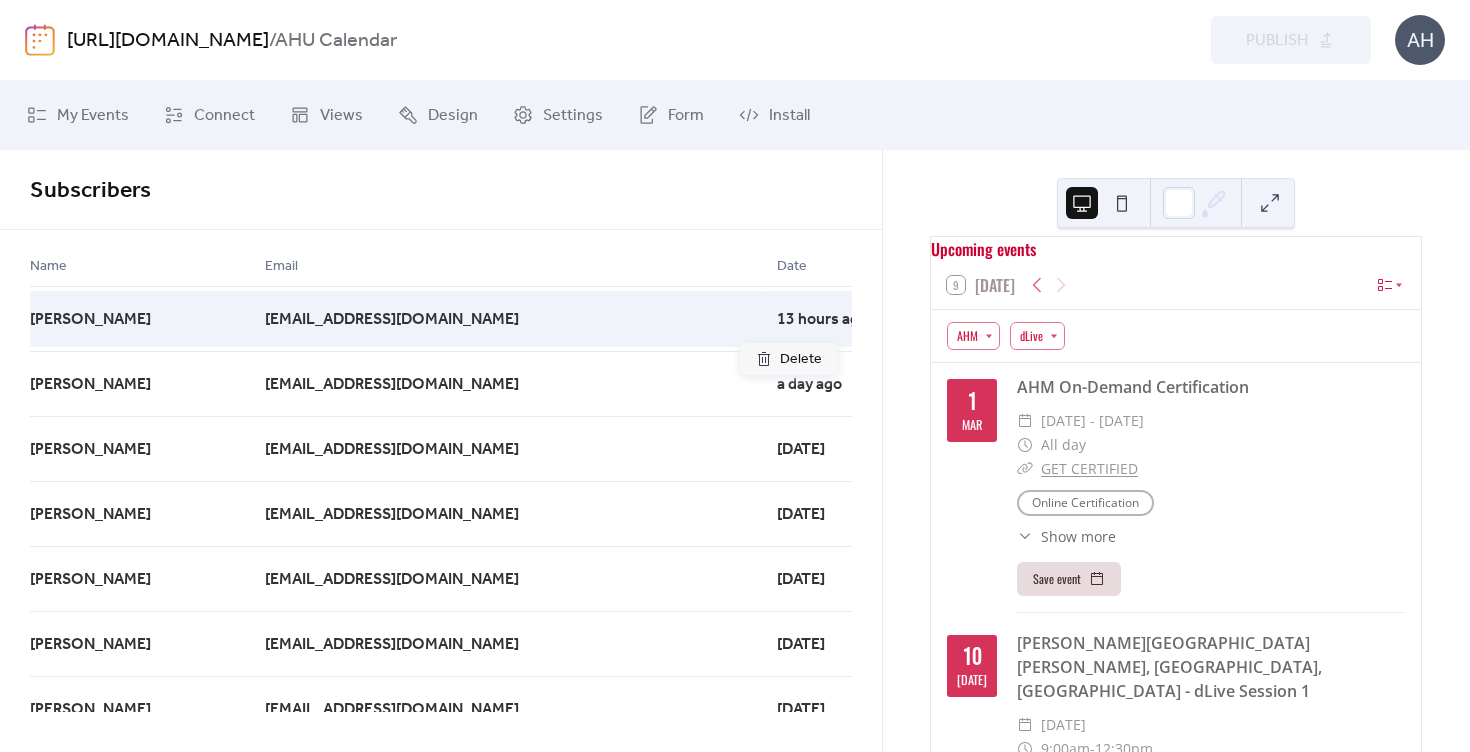 click 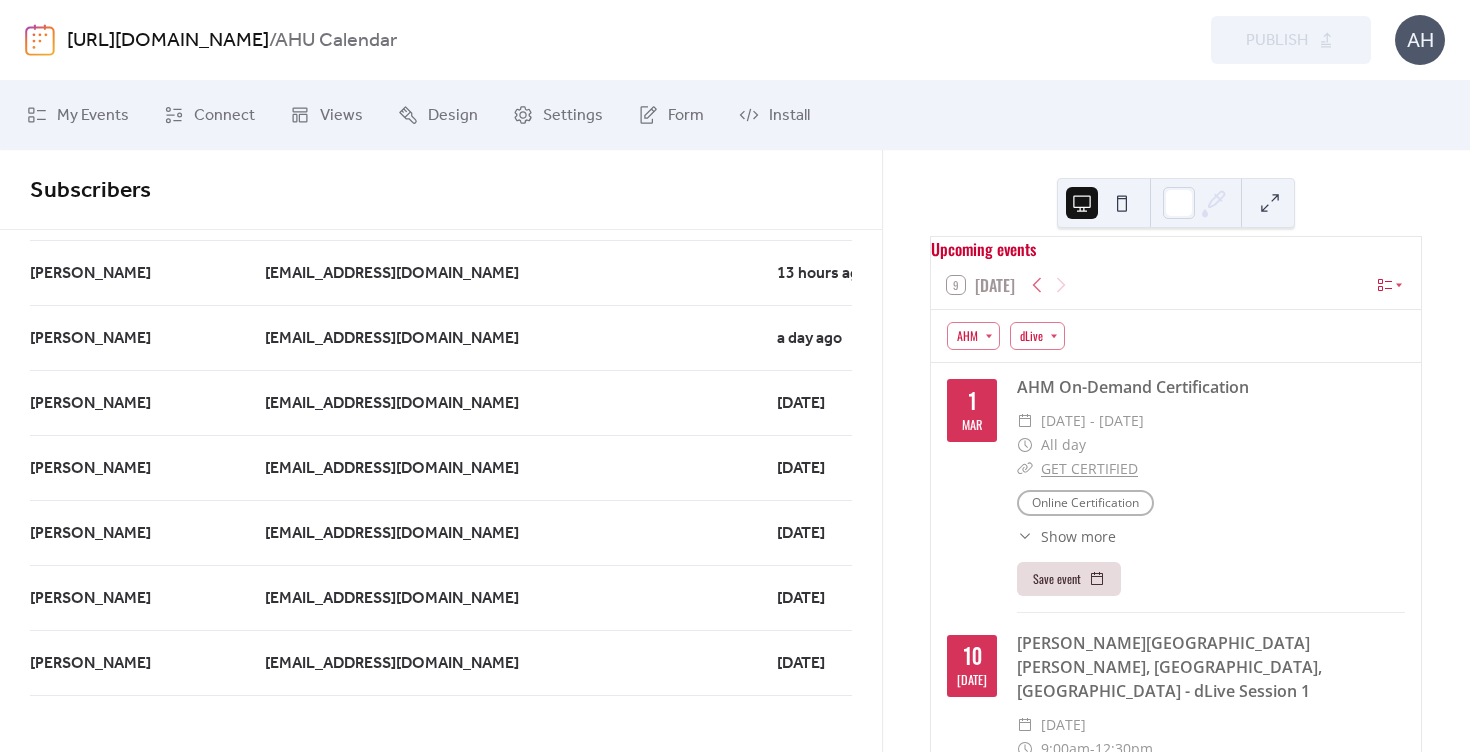 scroll, scrollTop: 0, scrollLeft: 0, axis: both 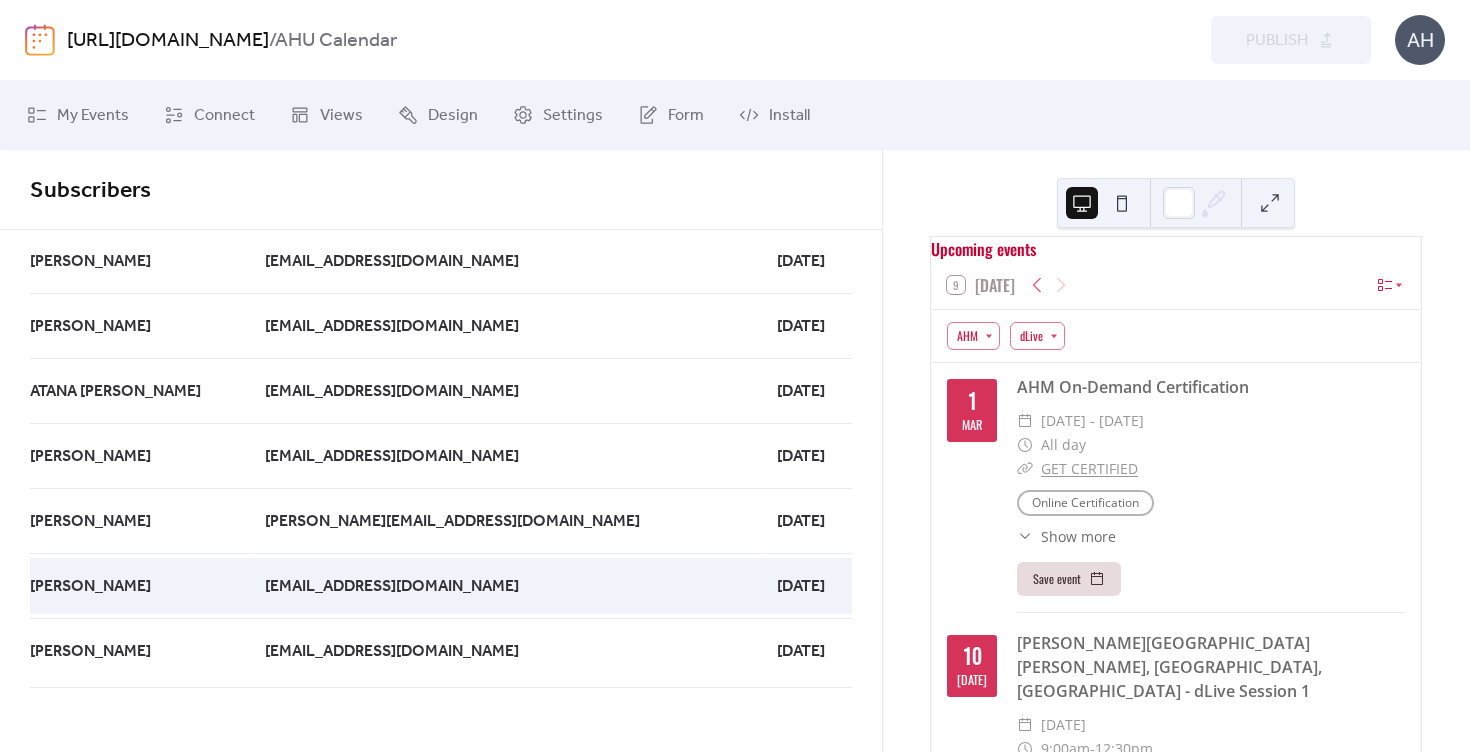 drag, startPoint x: 25, startPoint y: 319, endPoint x: 669, endPoint y: 576, distance: 693.3866 